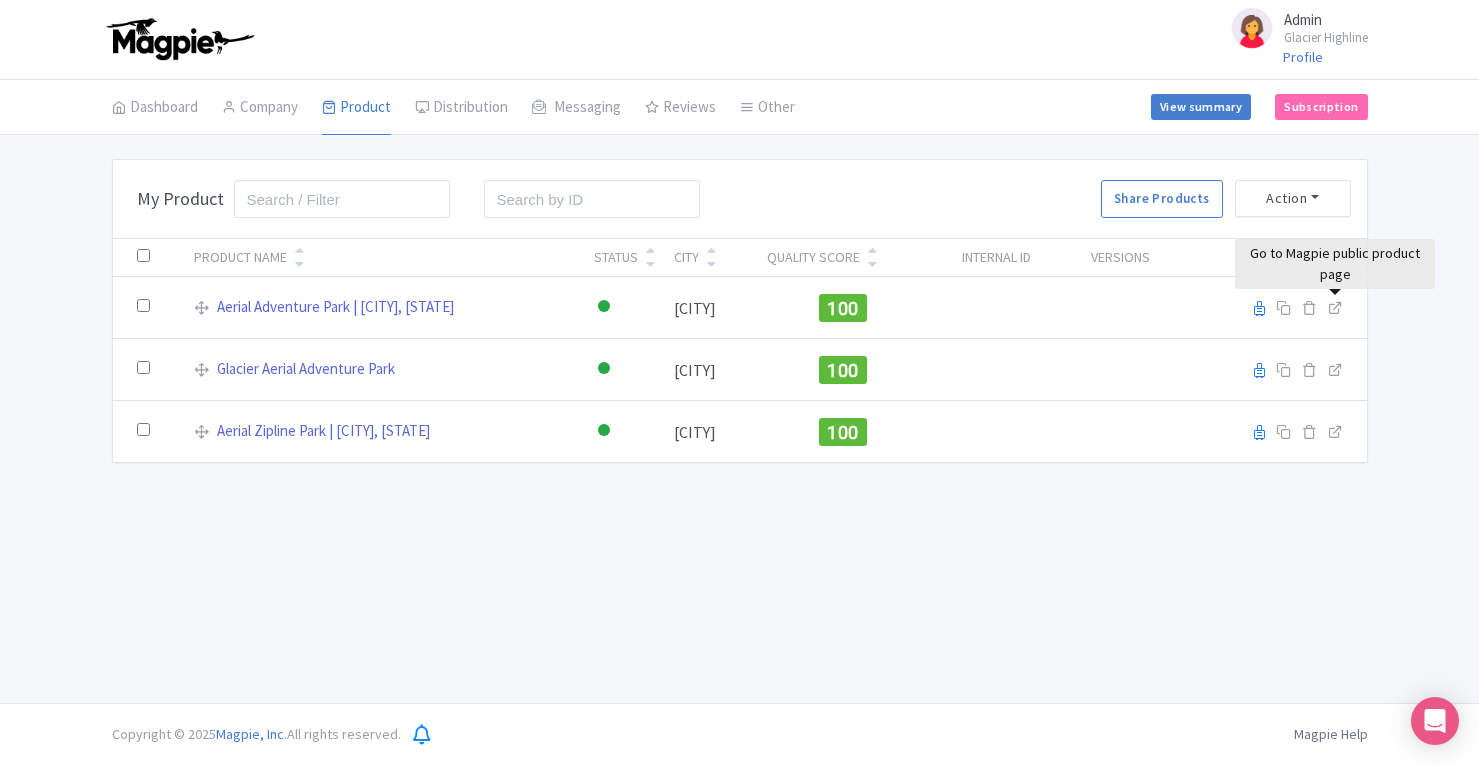 scroll, scrollTop: 0, scrollLeft: 0, axis: both 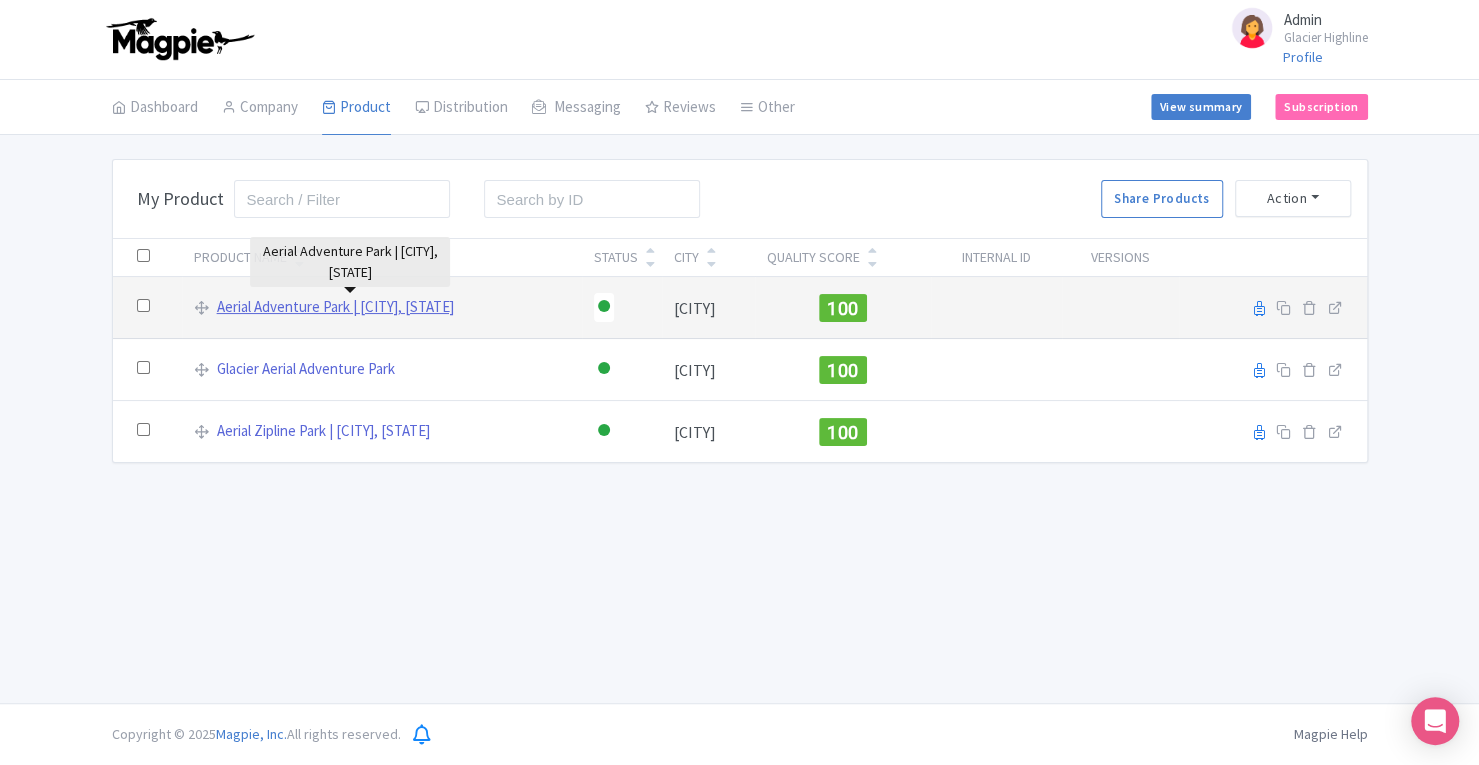 click on "Aerial Adventure Park | West Glacier, Montana" at bounding box center [335, 307] 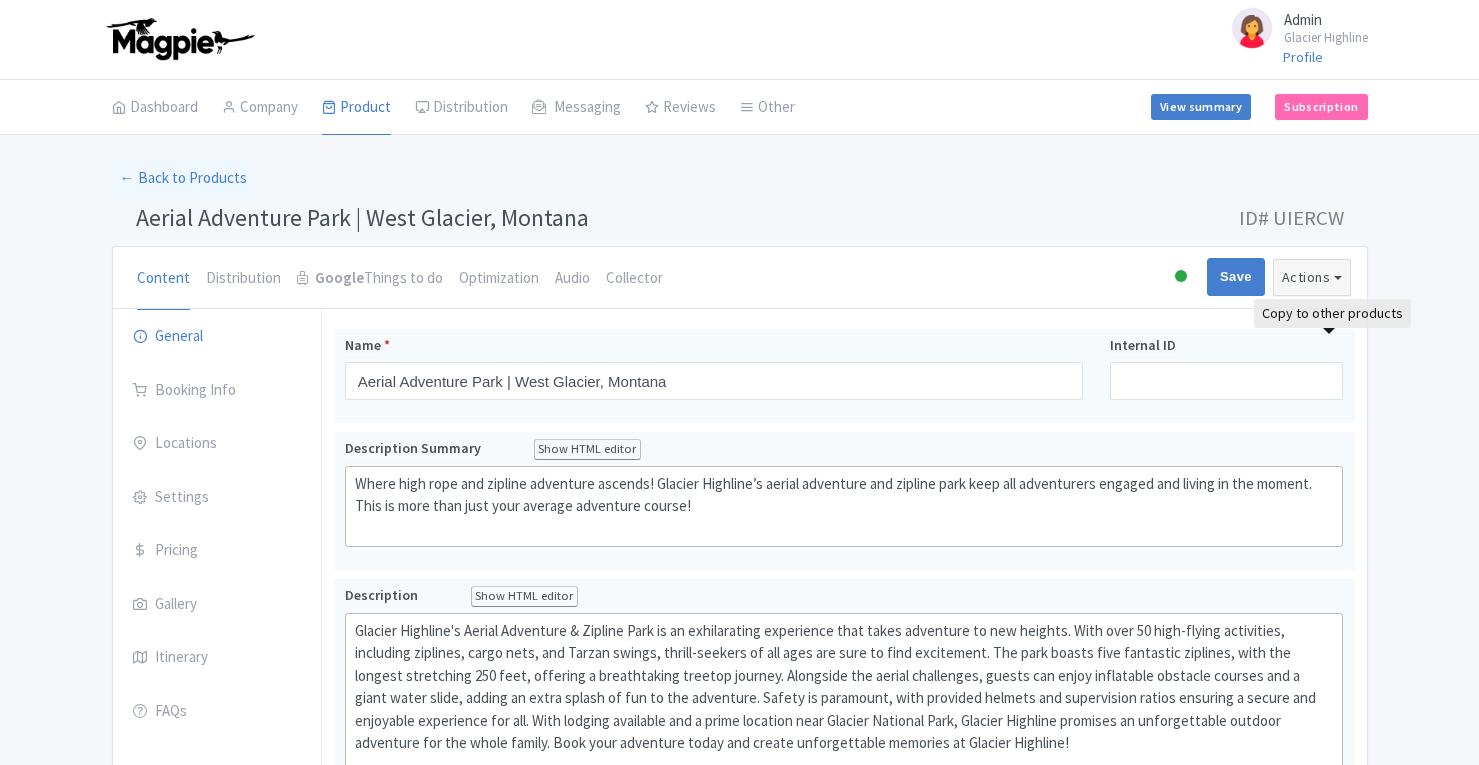scroll, scrollTop: 0, scrollLeft: 0, axis: both 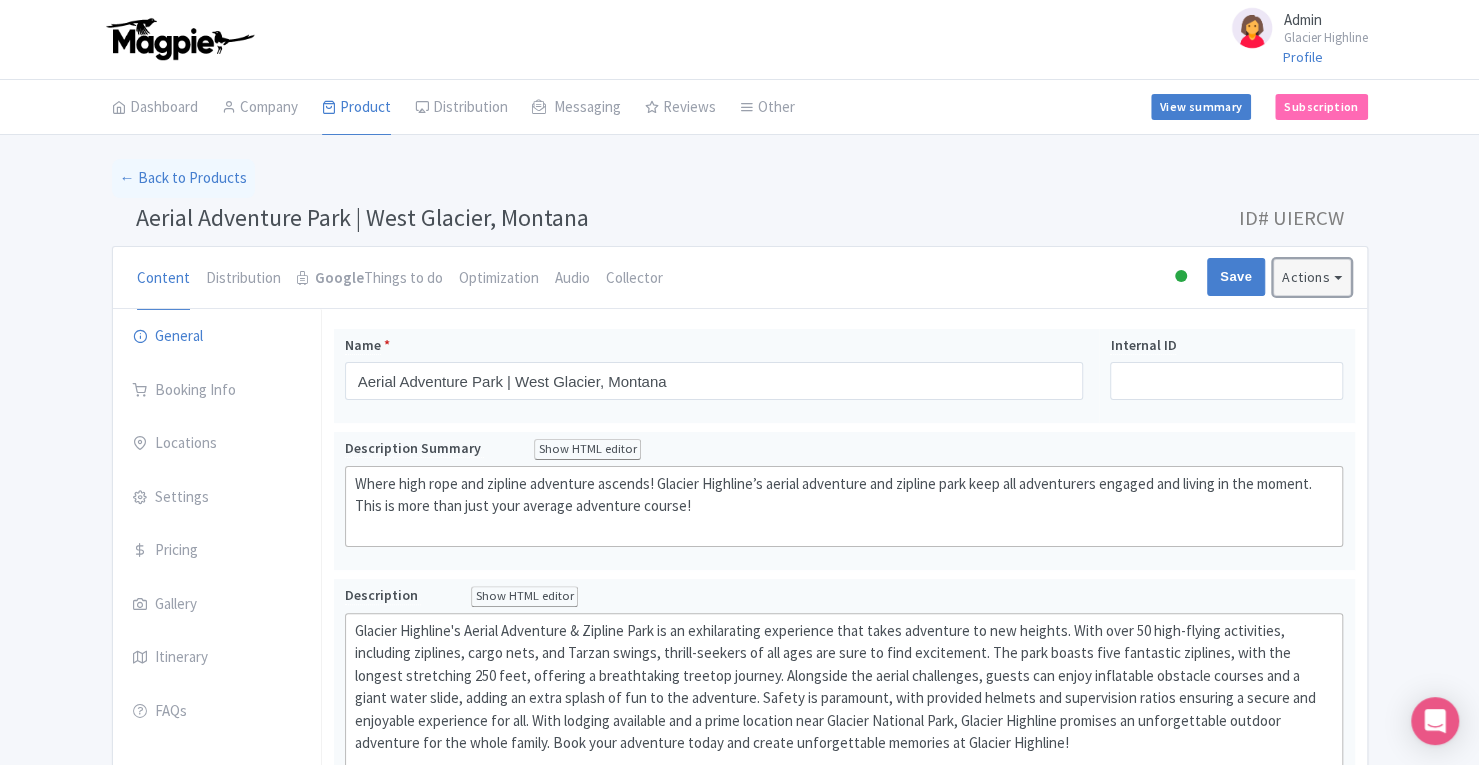 click on "Actions" at bounding box center [1312, 277] 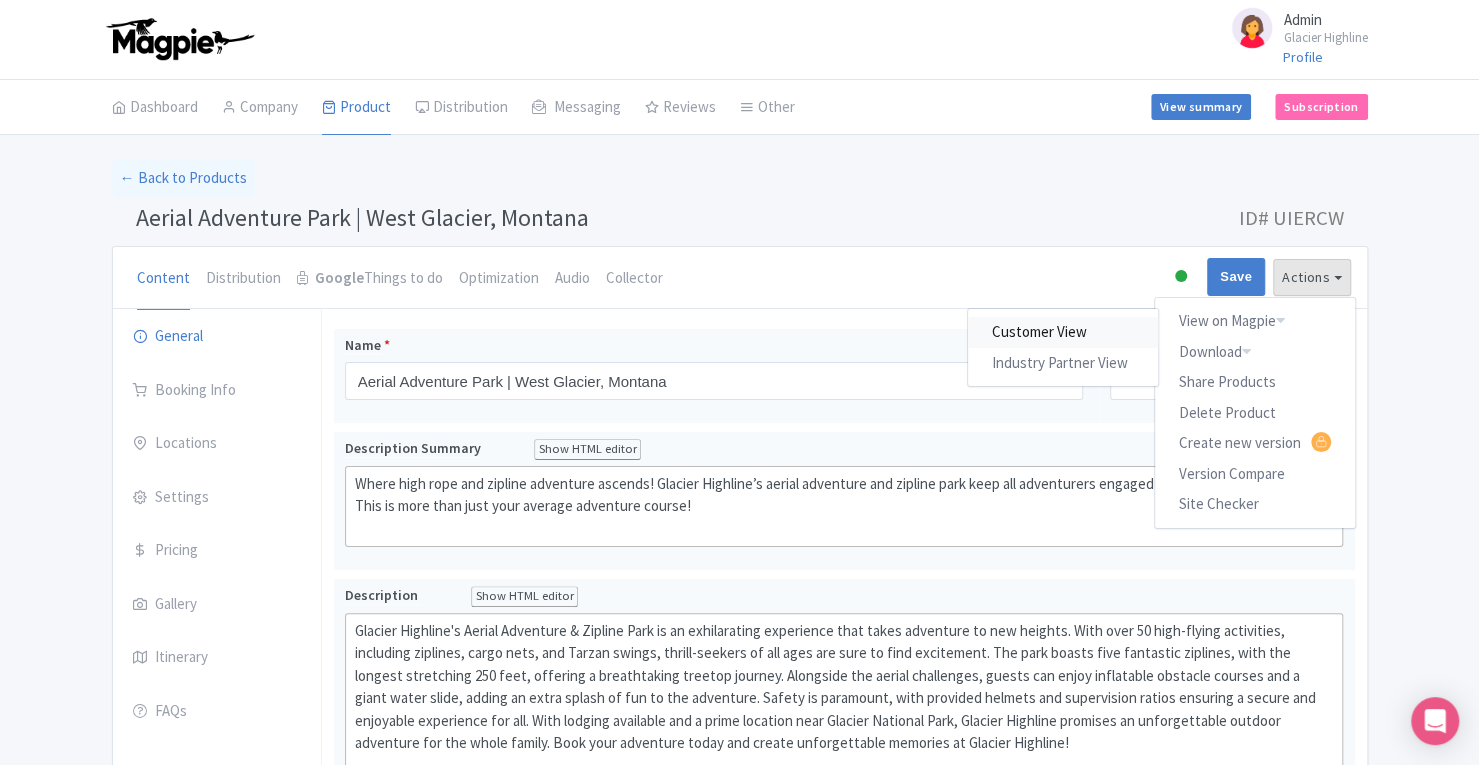 click on "Customer View" at bounding box center [1063, 332] 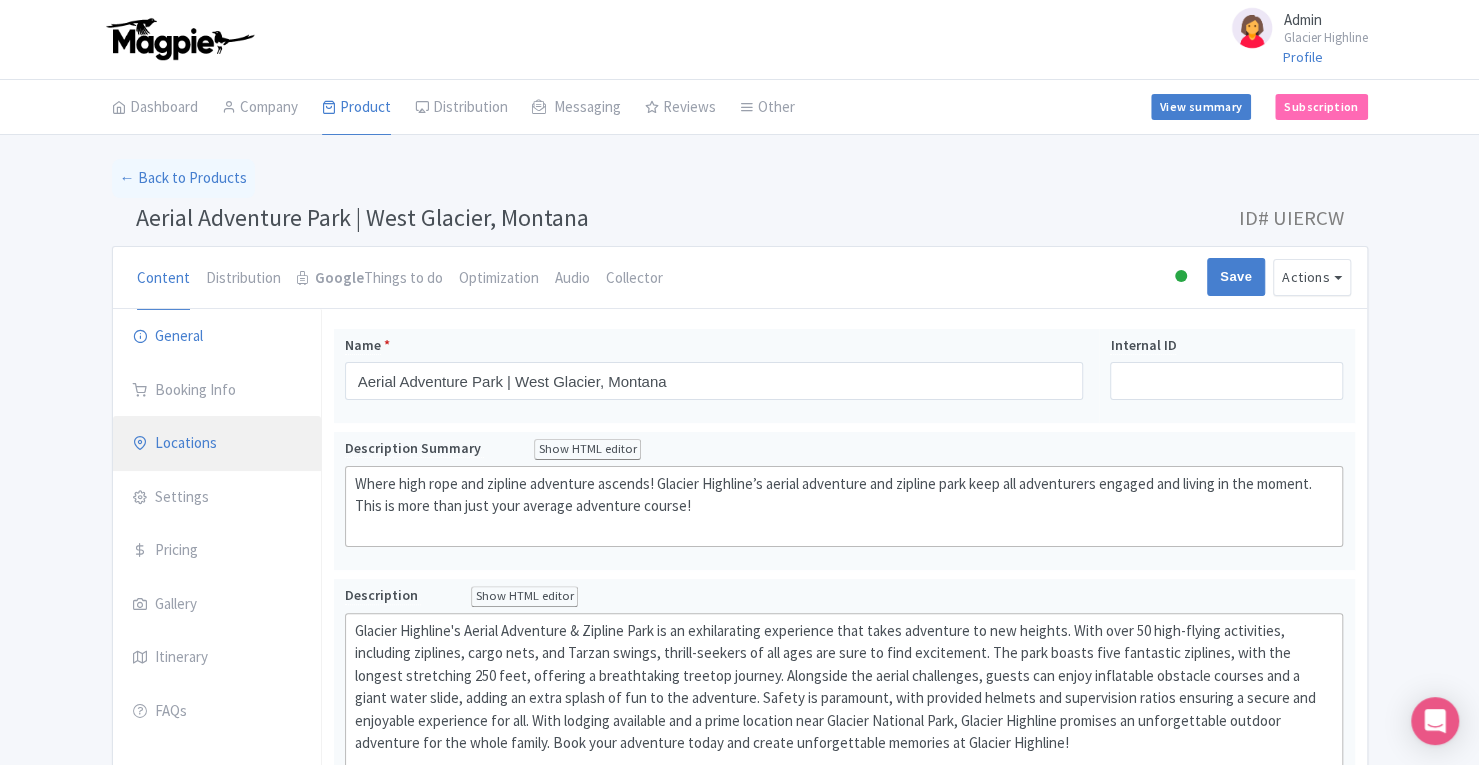 click on "Locations" at bounding box center (217, 444) 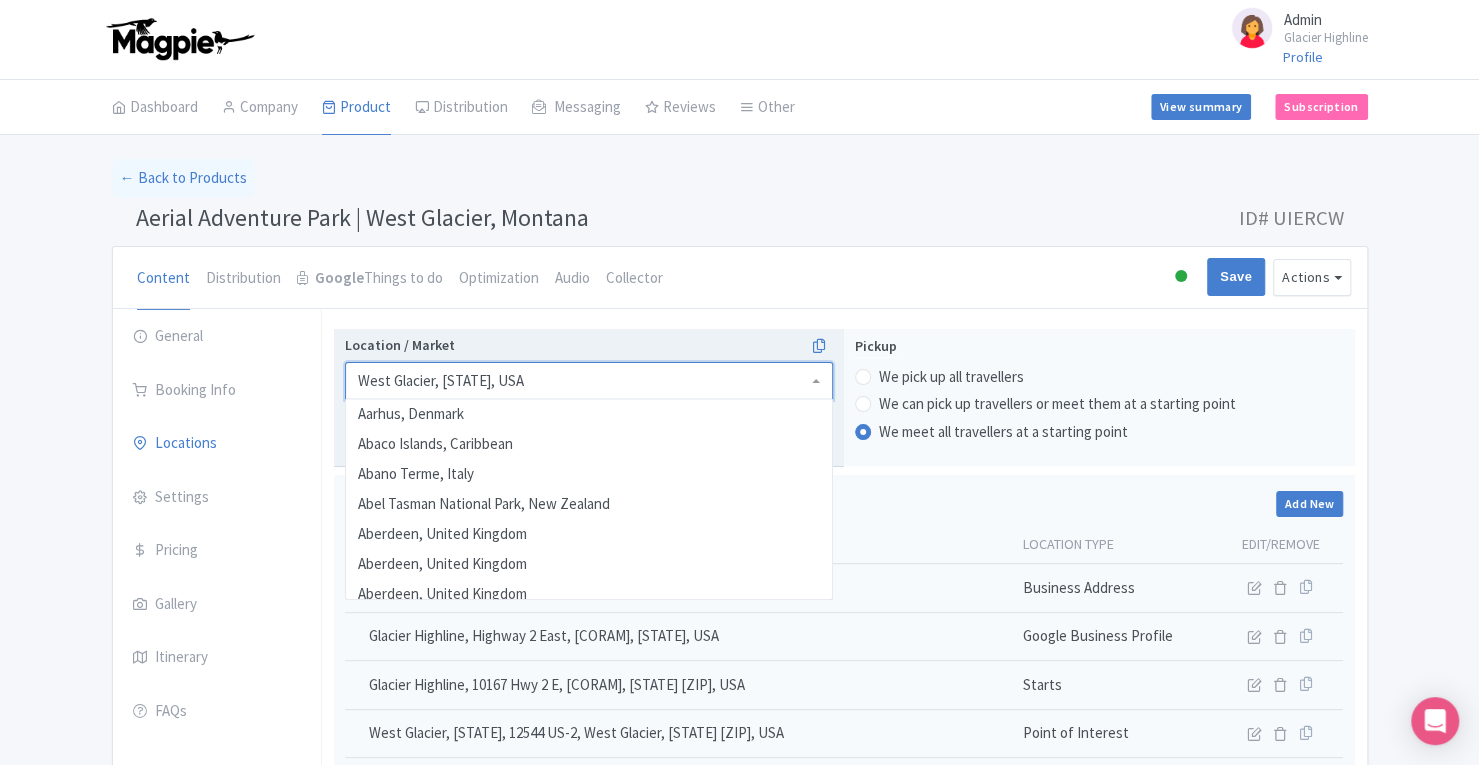 scroll, scrollTop: 1330, scrollLeft: 0, axis: vertical 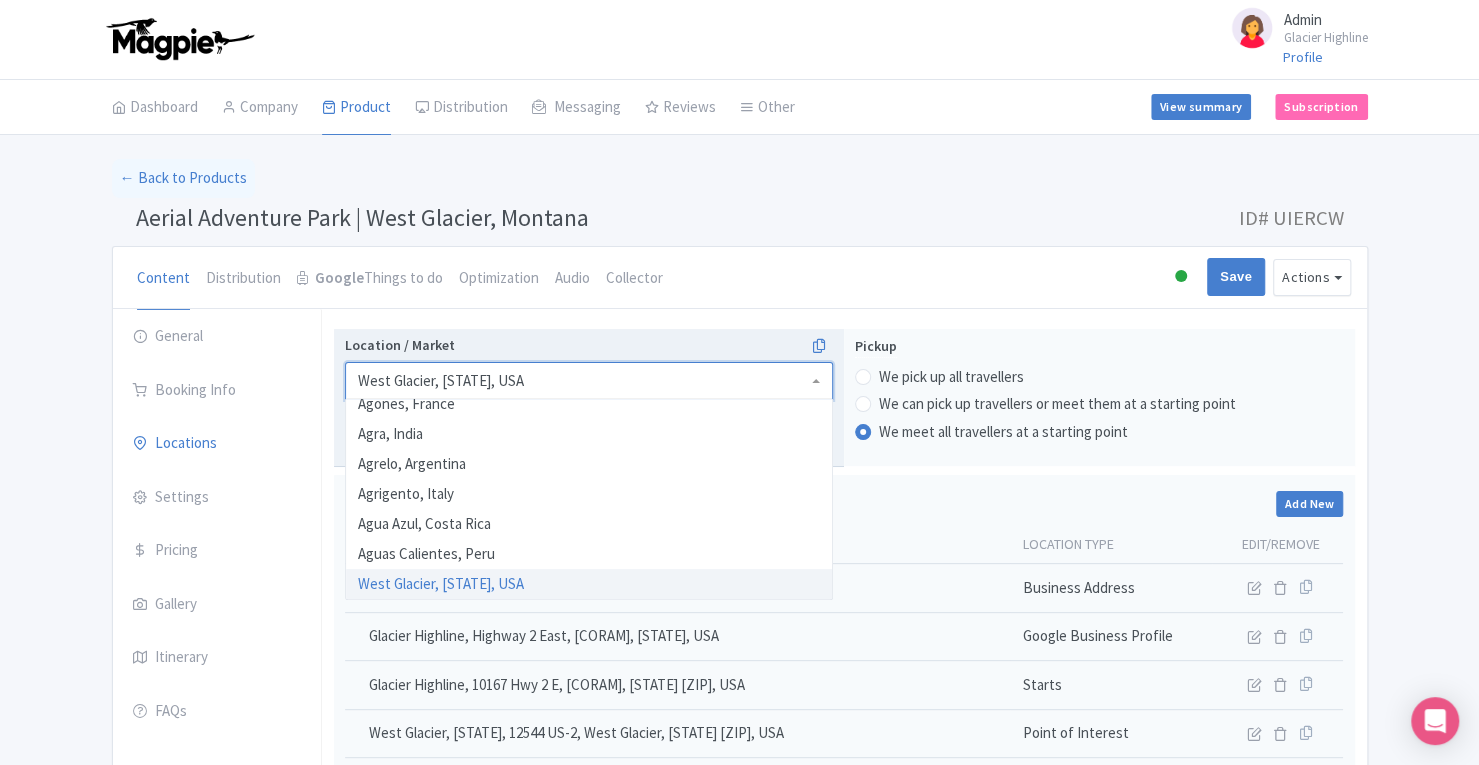 drag, startPoint x: 356, startPoint y: 382, endPoint x: 492, endPoint y: 377, distance: 136.09187 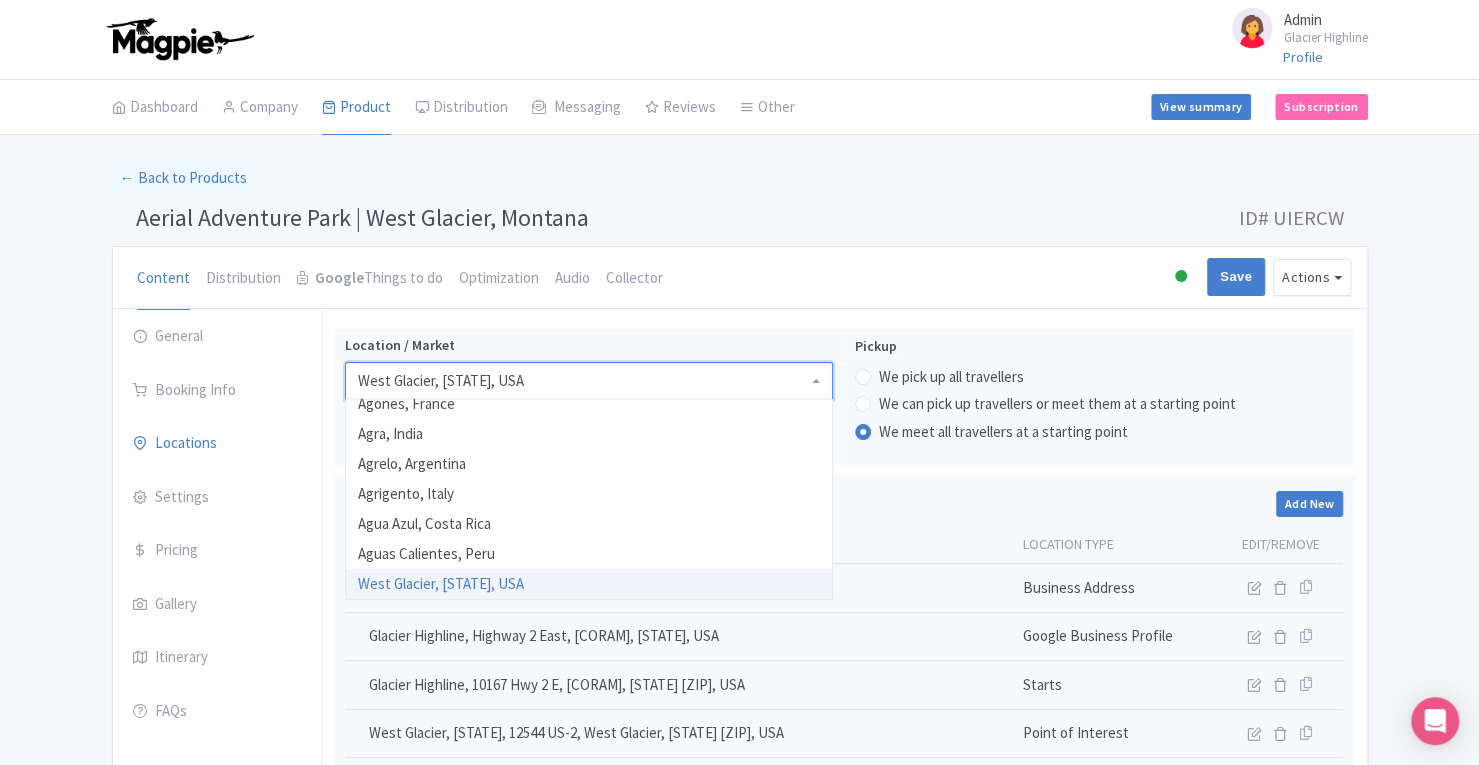 drag, startPoint x: 492, startPoint y: 377, endPoint x: 872, endPoint y: 118, distance: 459.87064 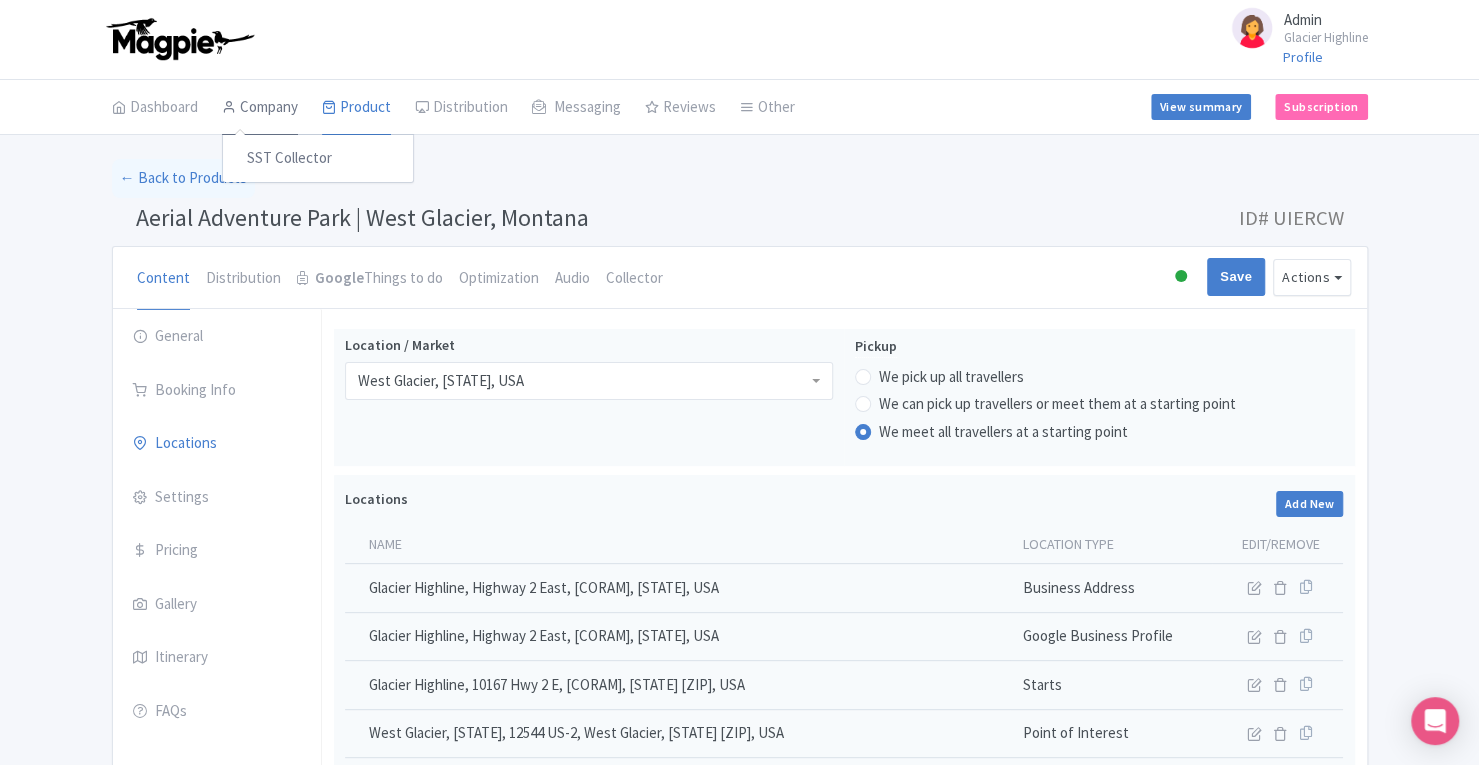 click on "Company" at bounding box center [260, 108] 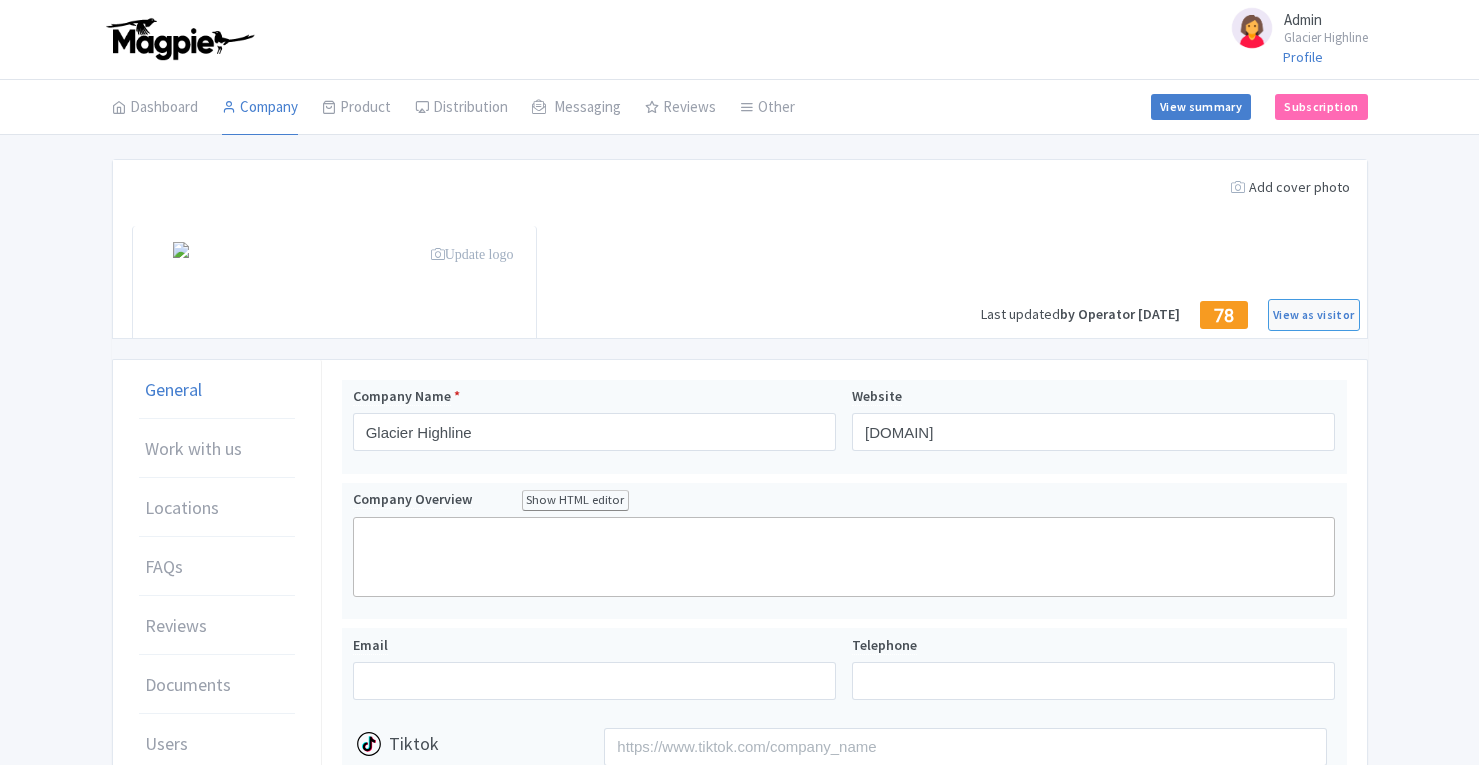 scroll, scrollTop: 0, scrollLeft: 0, axis: both 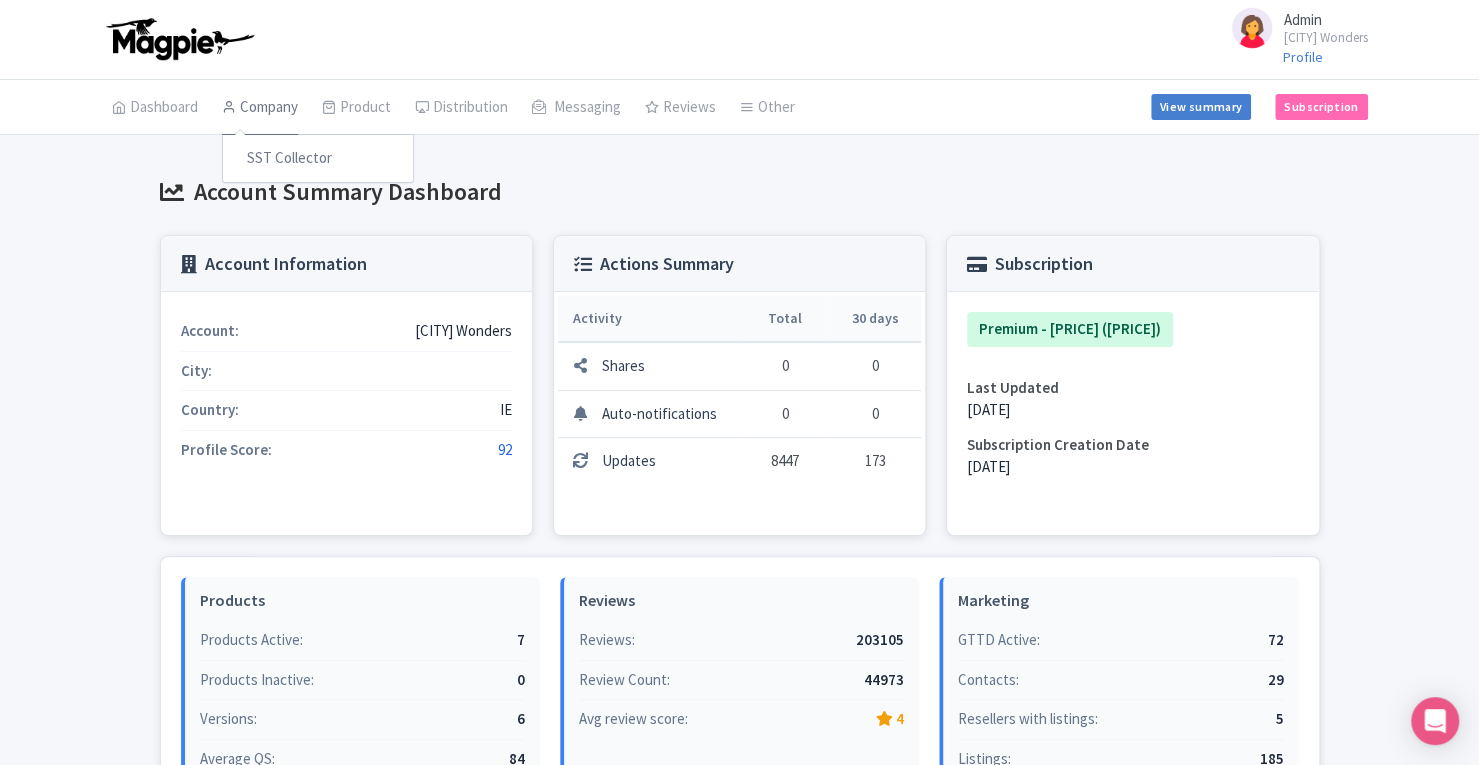 click on "Company" at bounding box center (260, 108) 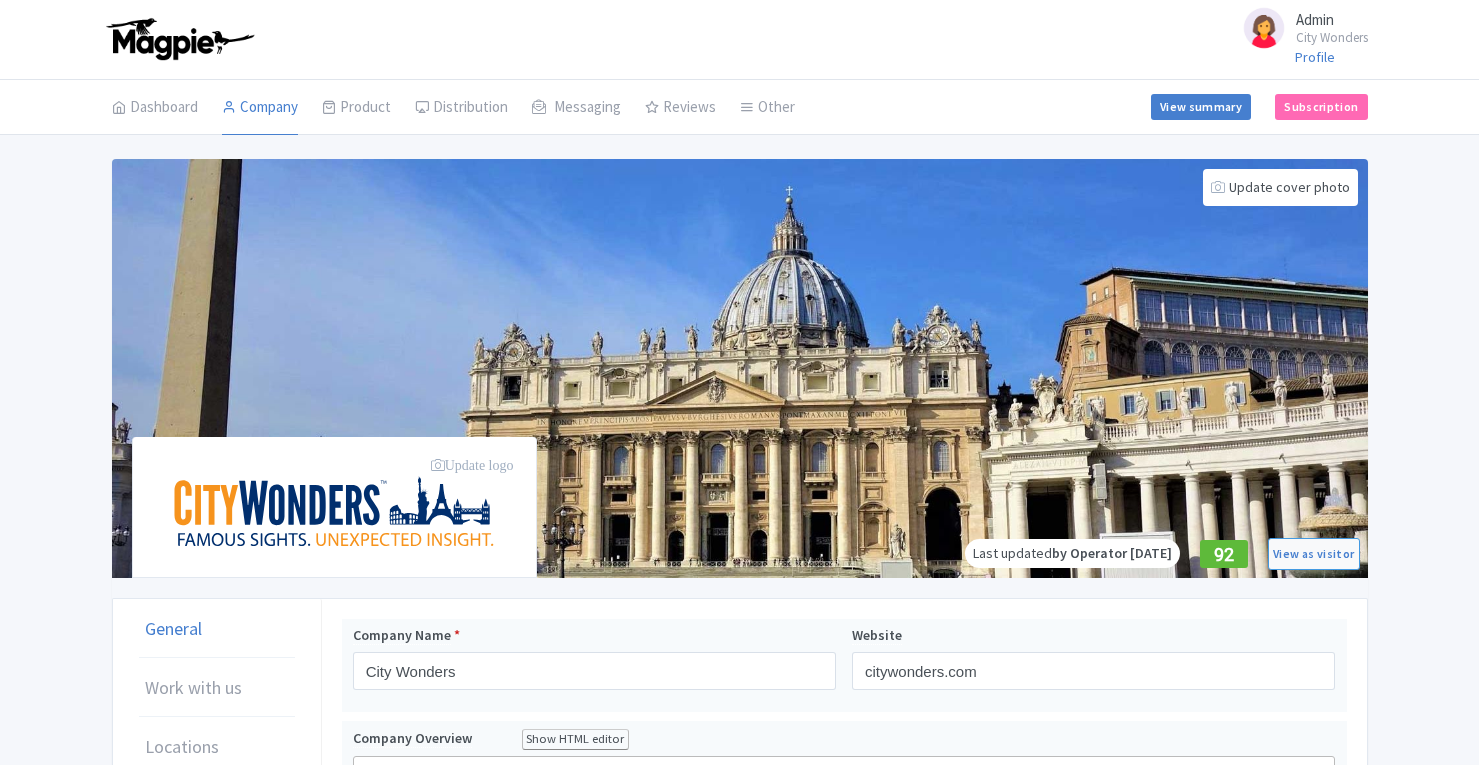 scroll, scrollTop: 0, scrollLeft: 0, axis: both 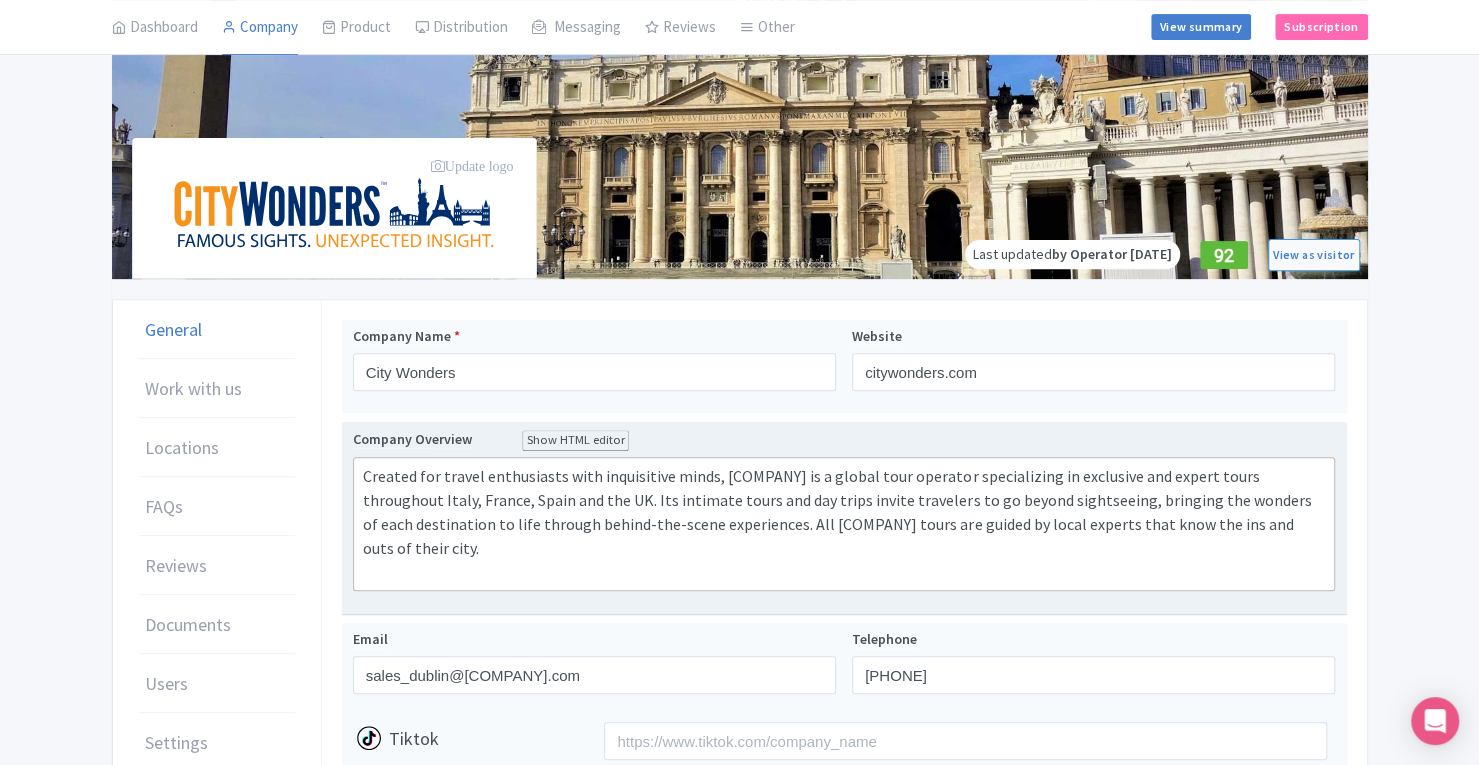 drag, startPoint x: 411, startPoint y: 547, endPoint x: 358, endPoint y: 478, distance: 87.005745 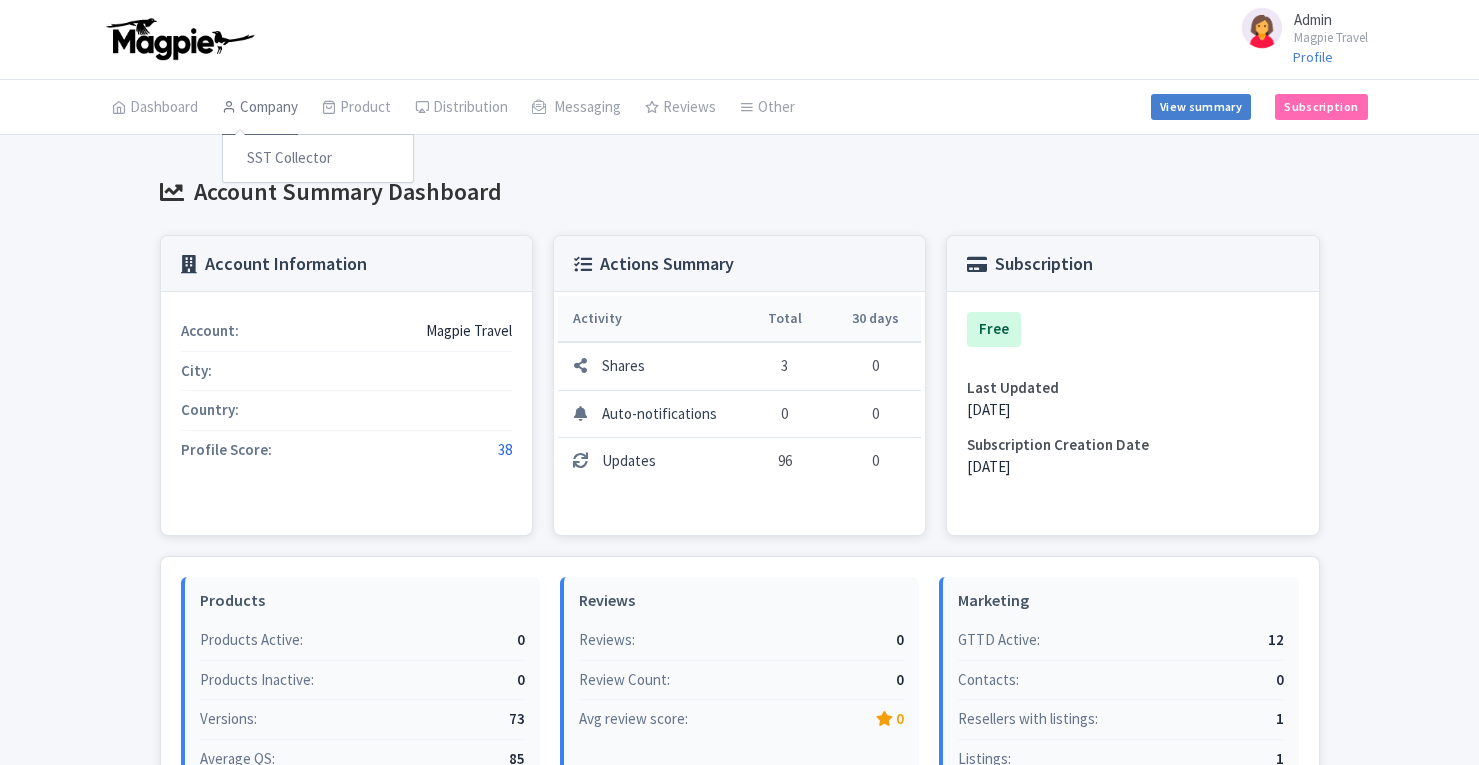 scroll, scrollTop: 0, scrollLeft: 0, axis: both 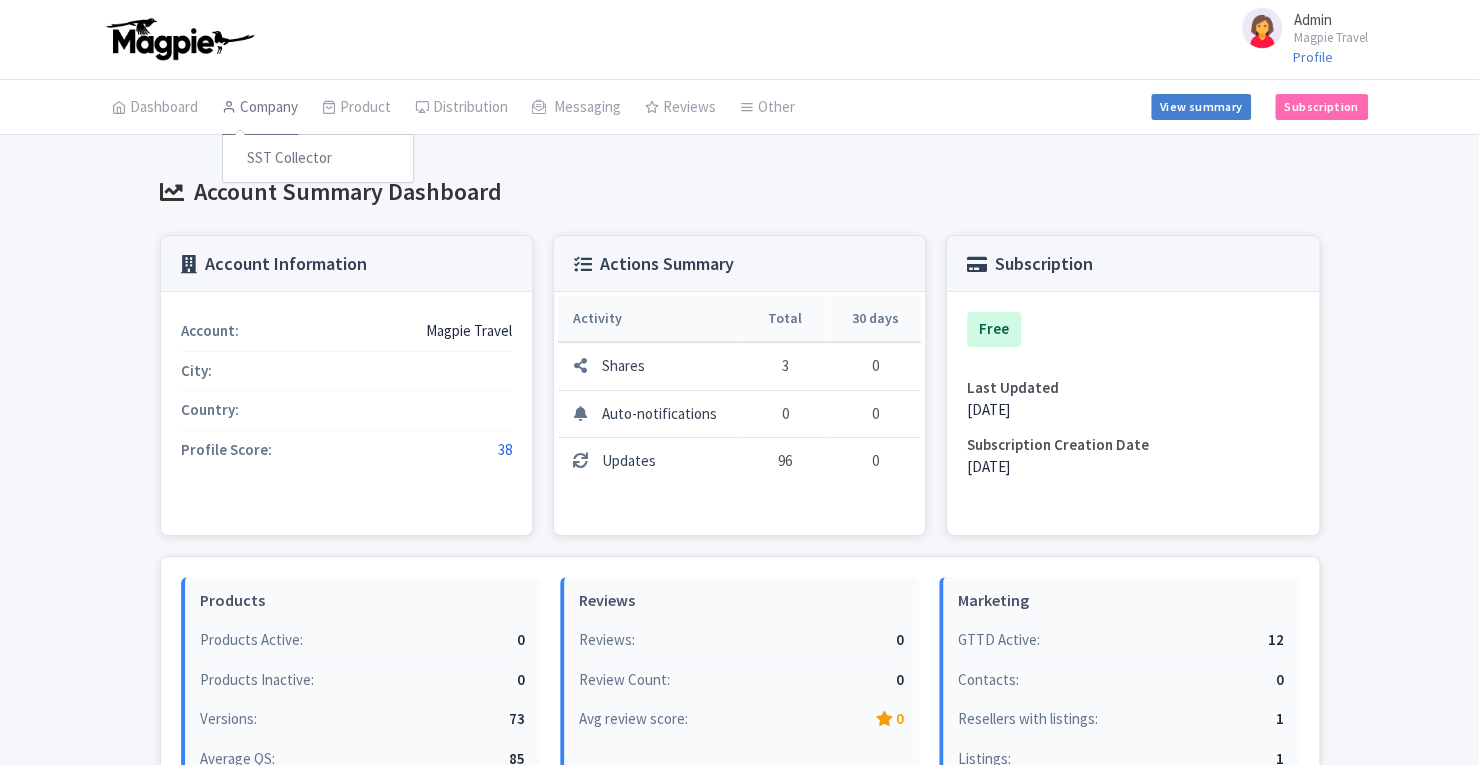 click on "Company" at bounding box center [260, 108] 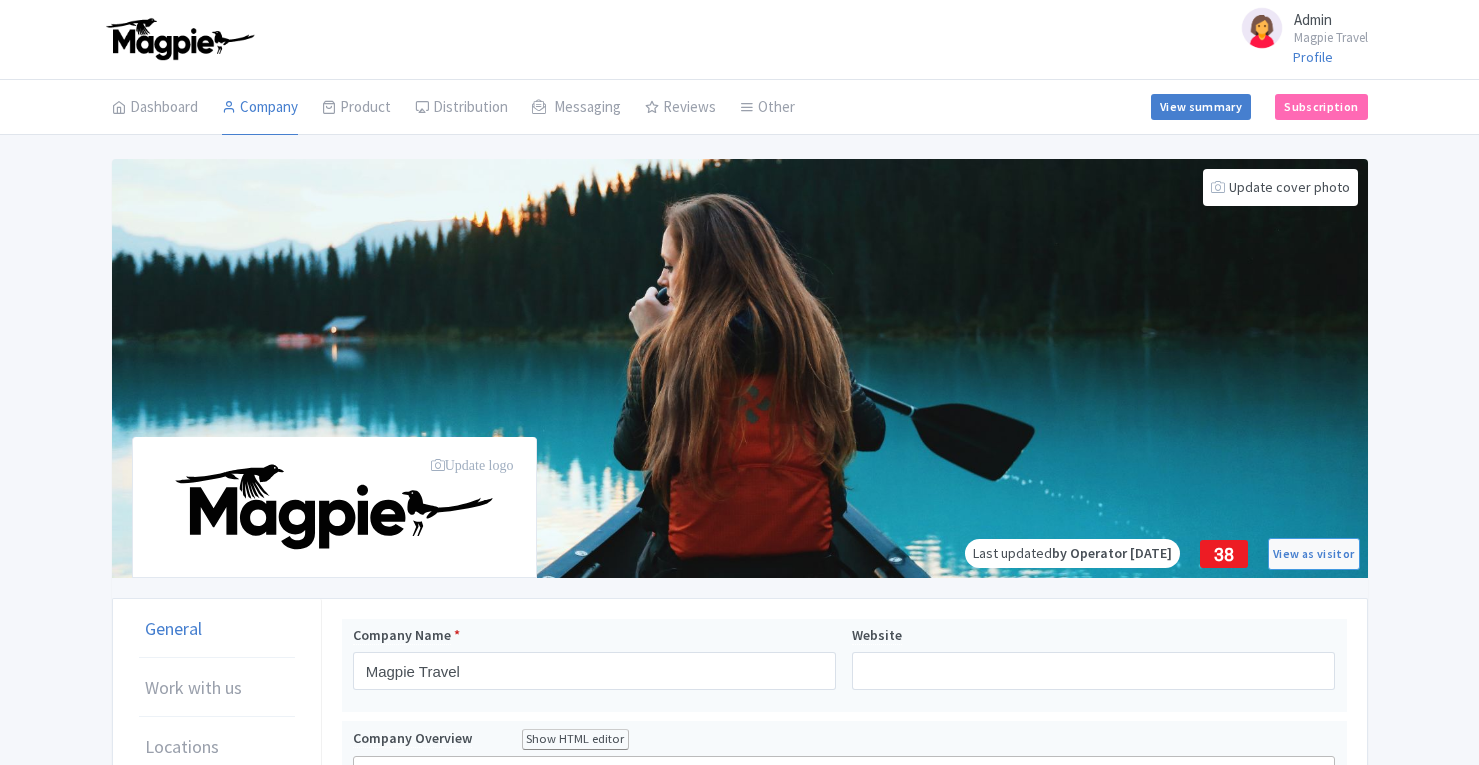 scroll, scrollTop: 0, scrollLeft: 0, axis: both 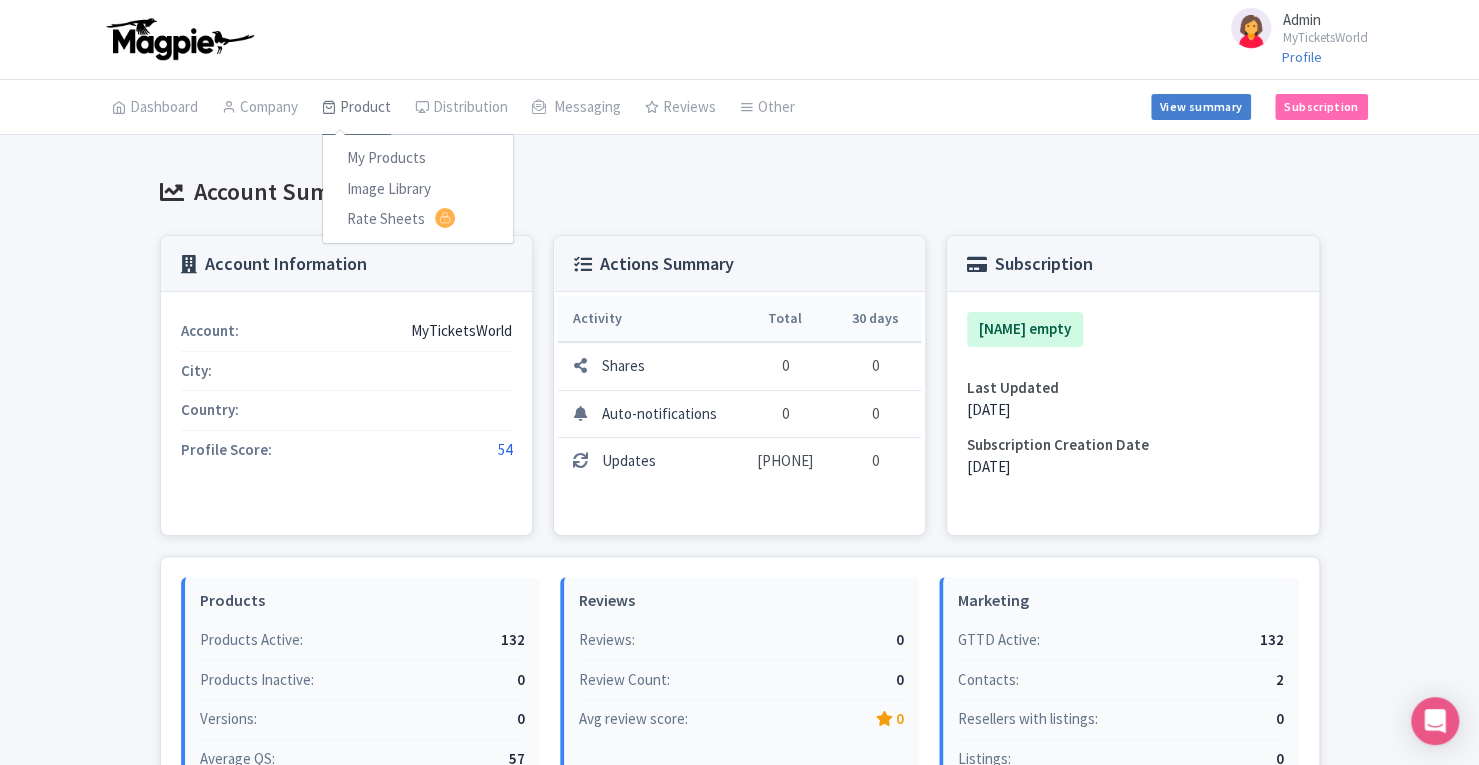 click on "Product" at bounding box center [356, 108] 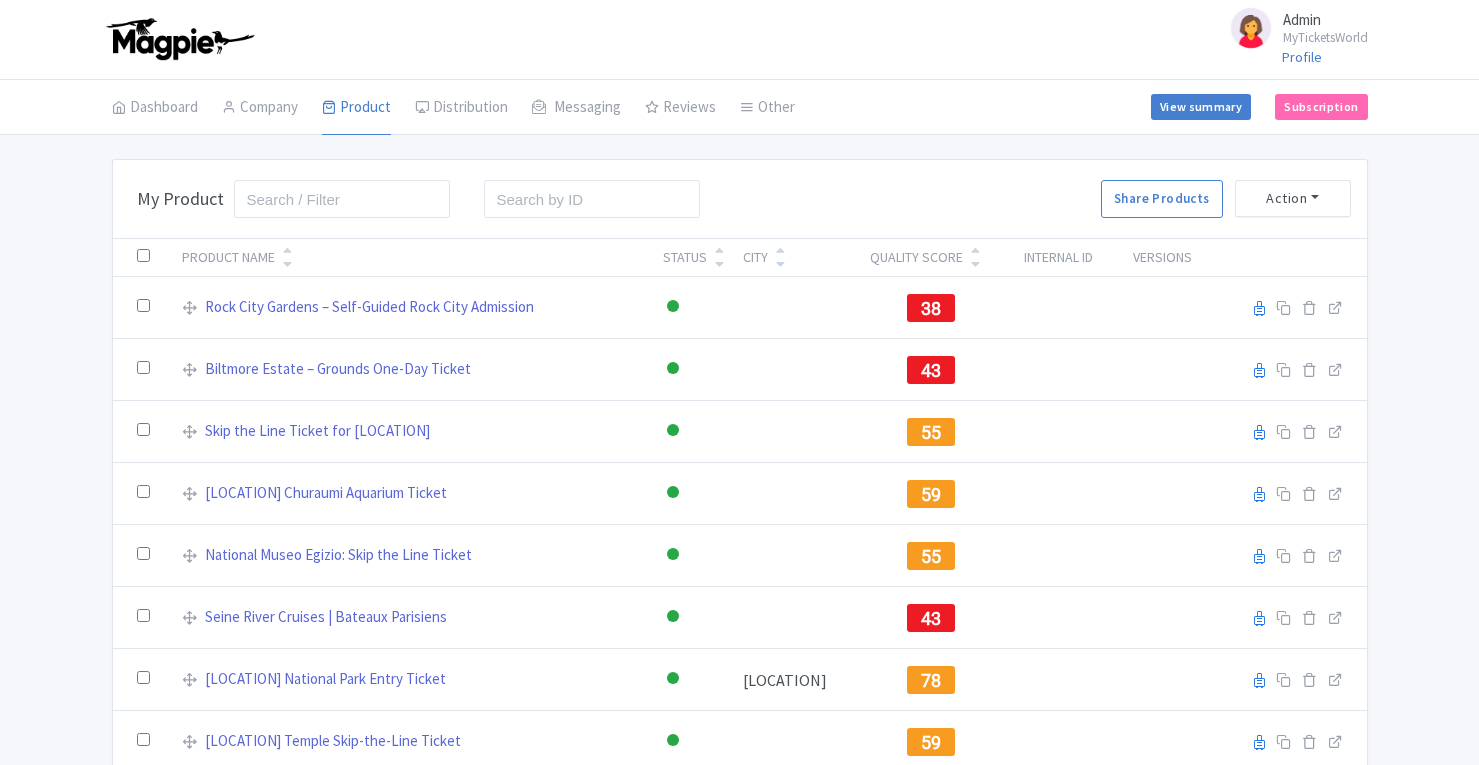 scroll, scrollTop: 0, scrollLeft: 0, axis: both 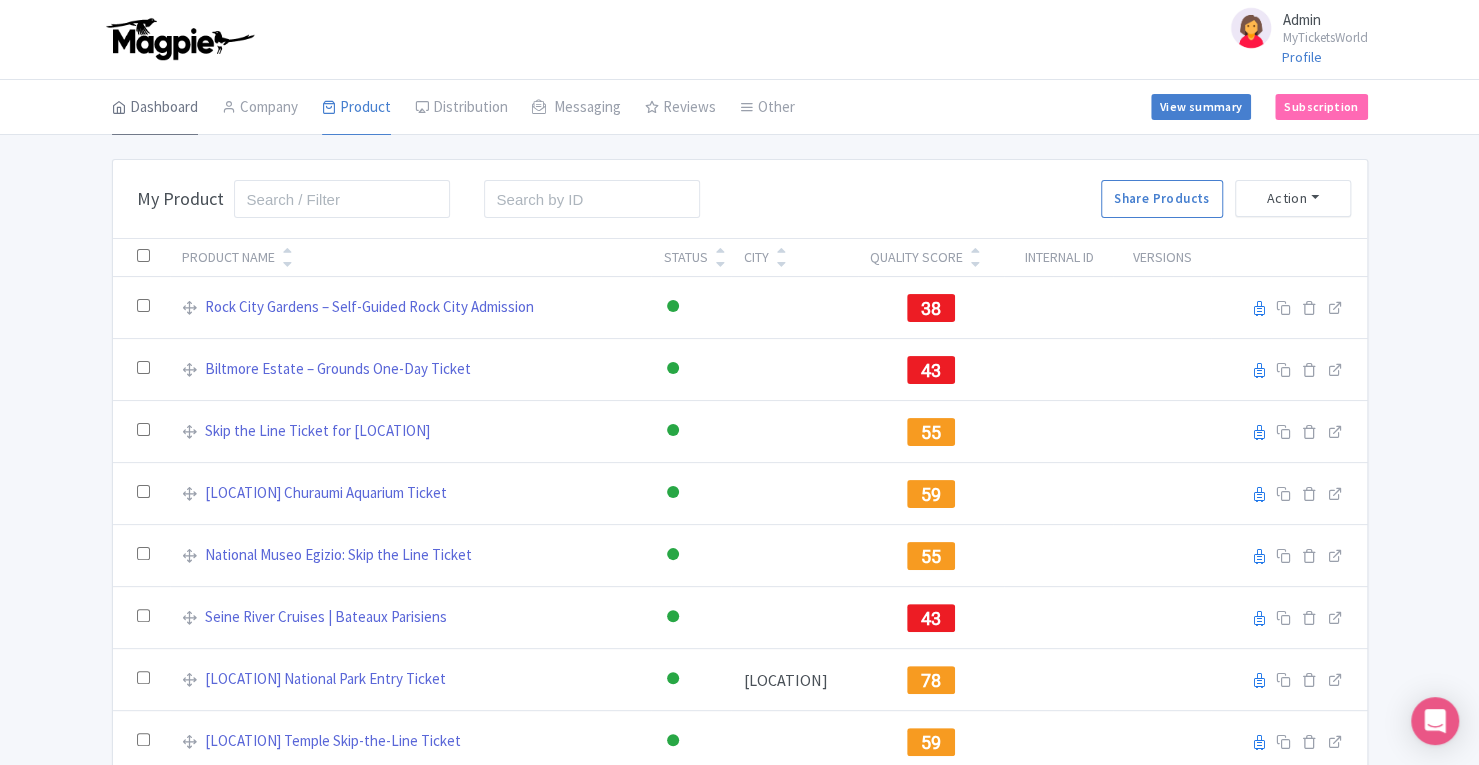 click on "Dashboard" at bounding box center (155, 108) 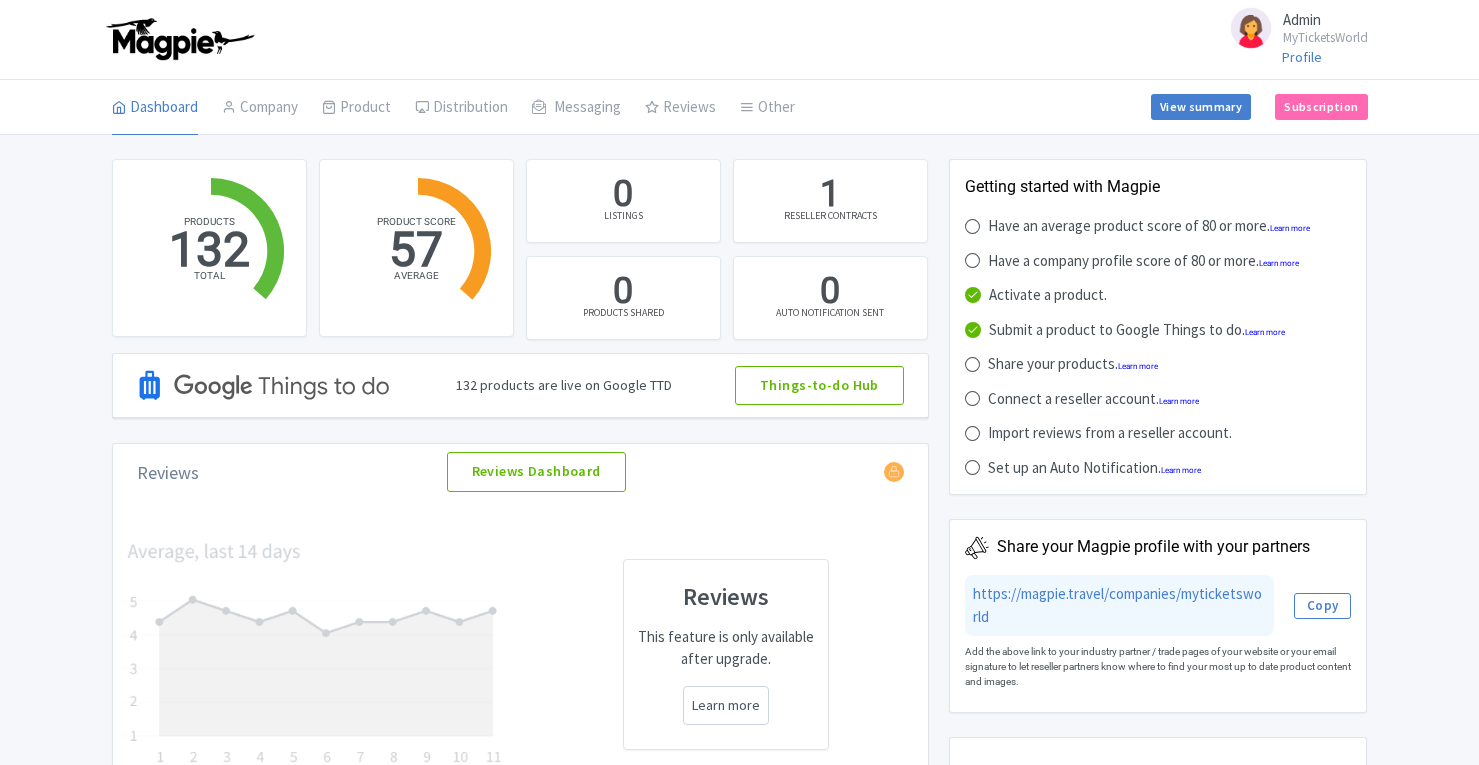 scroll, scrollTop: 0, scrollLeft: 0, axis: both 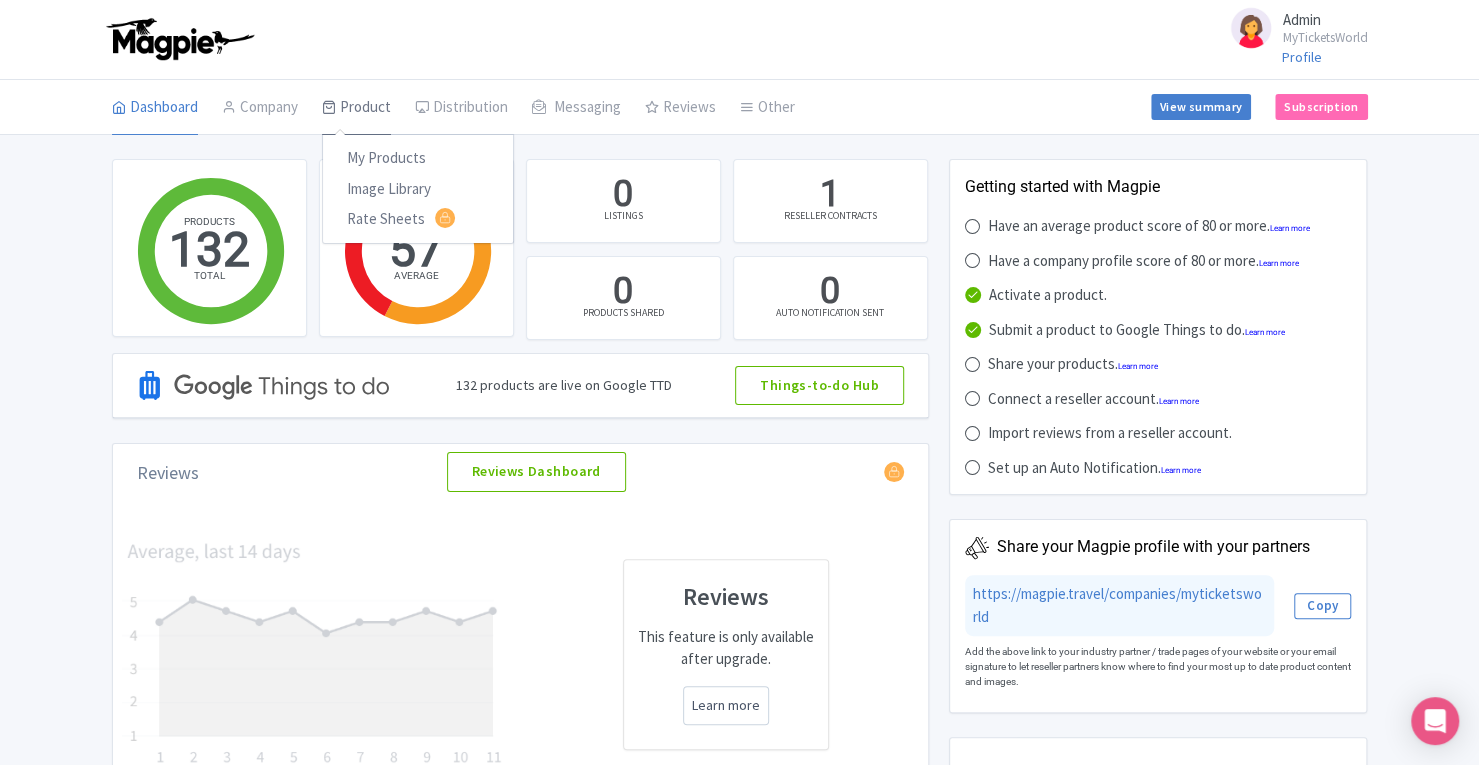 click on "Product" at bounding box center (356, 108) 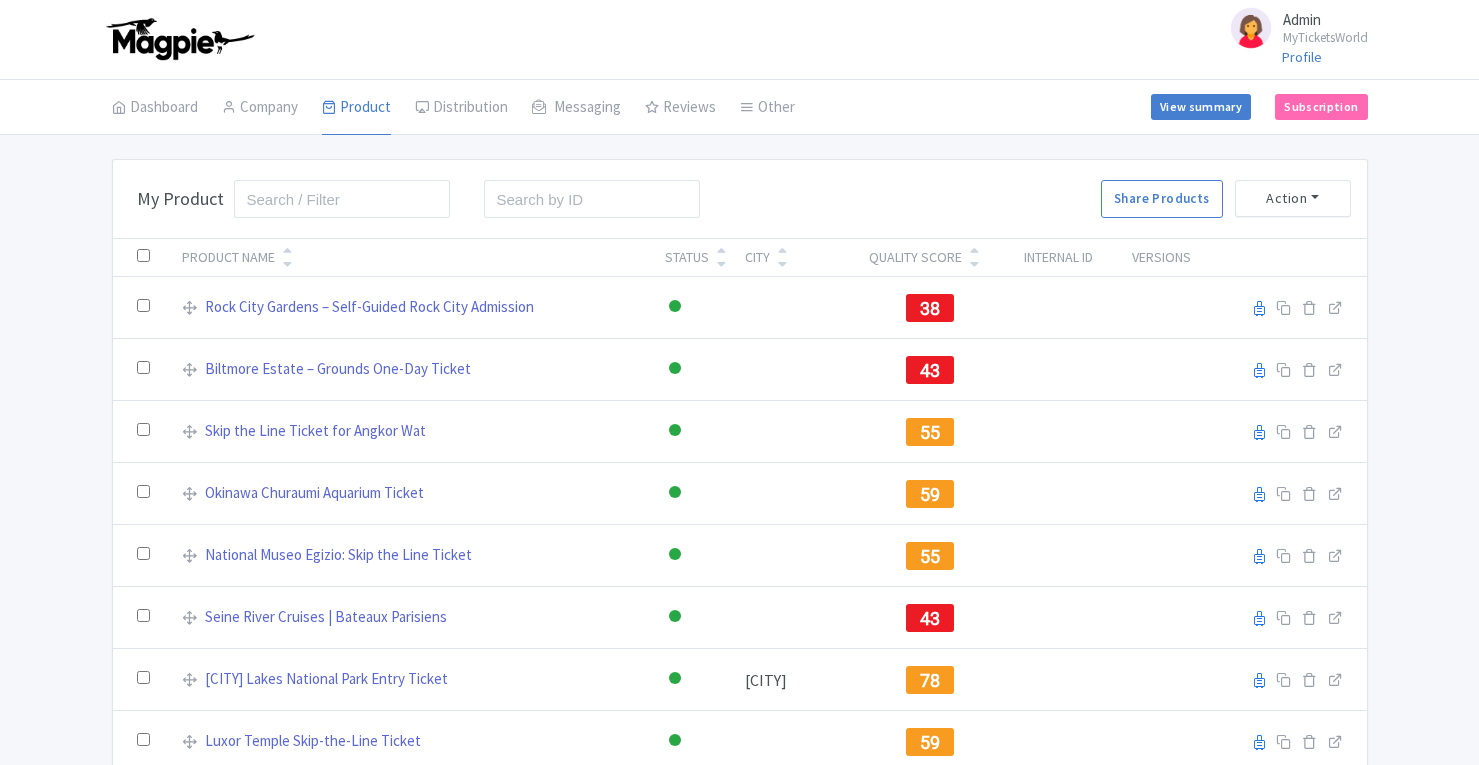 scroll, scrollTop: 0, scrollLeft: 0, axis: both 